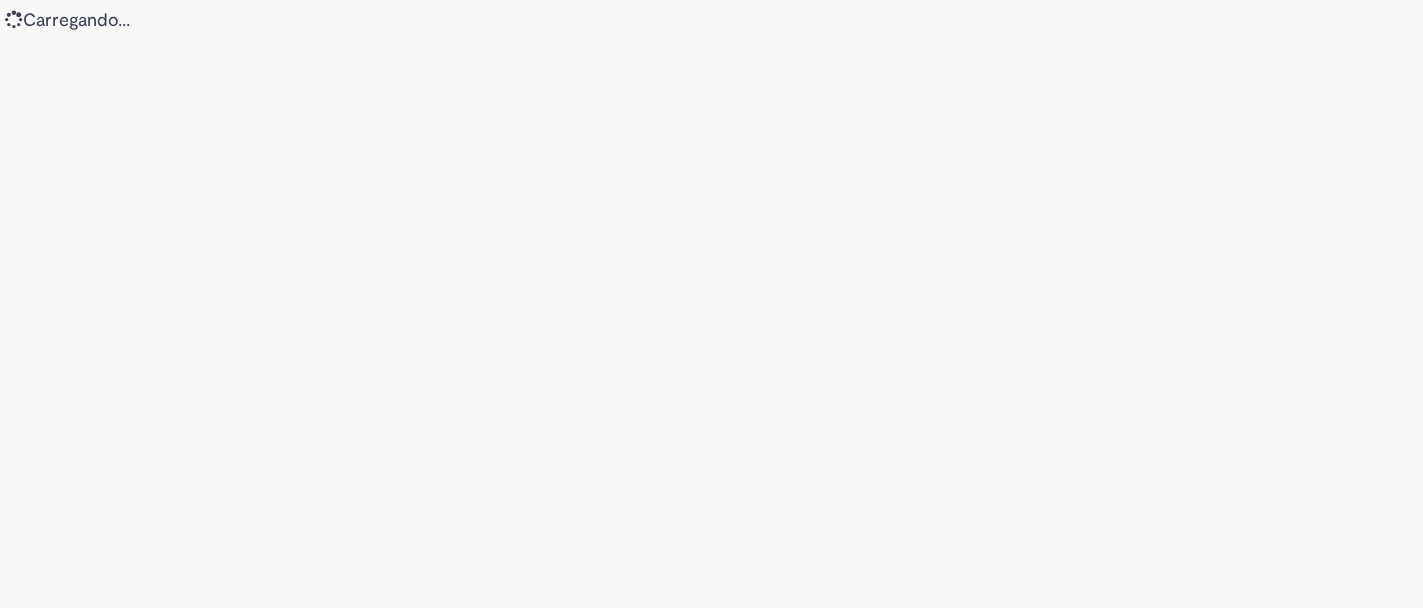 scroll, scrollTop: 0, scrollLeft: 0, axis: both 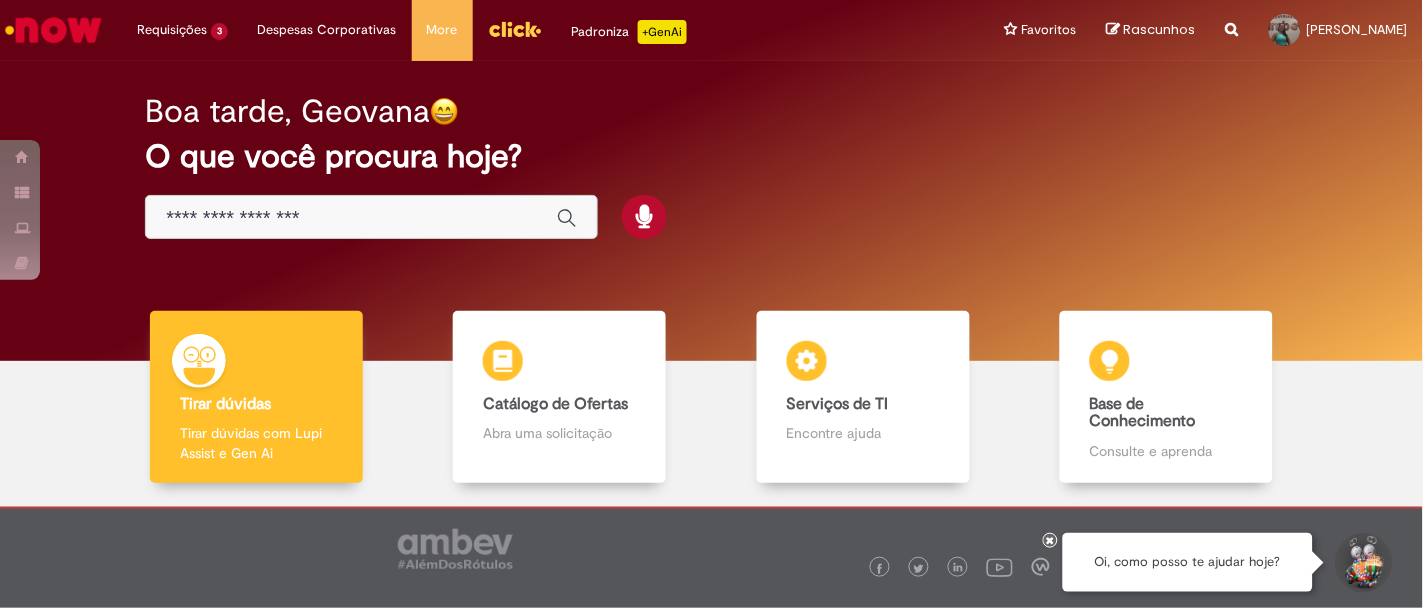 click at bounding box center [351, 218] 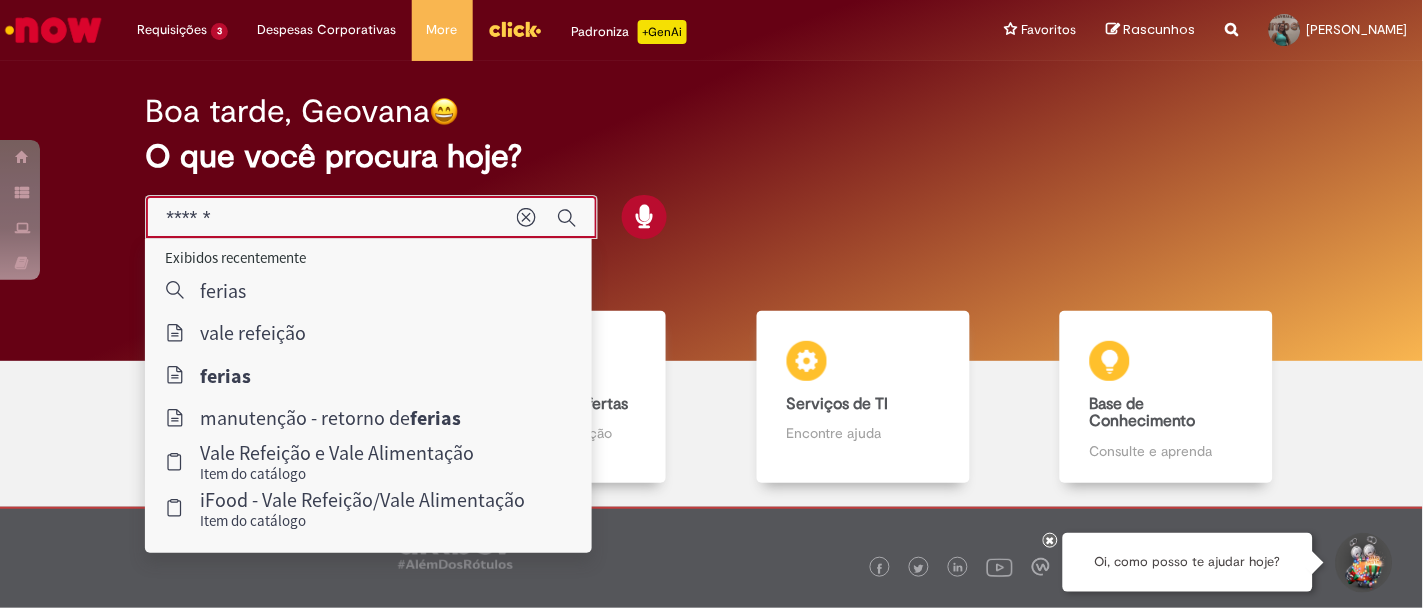 type on "******" 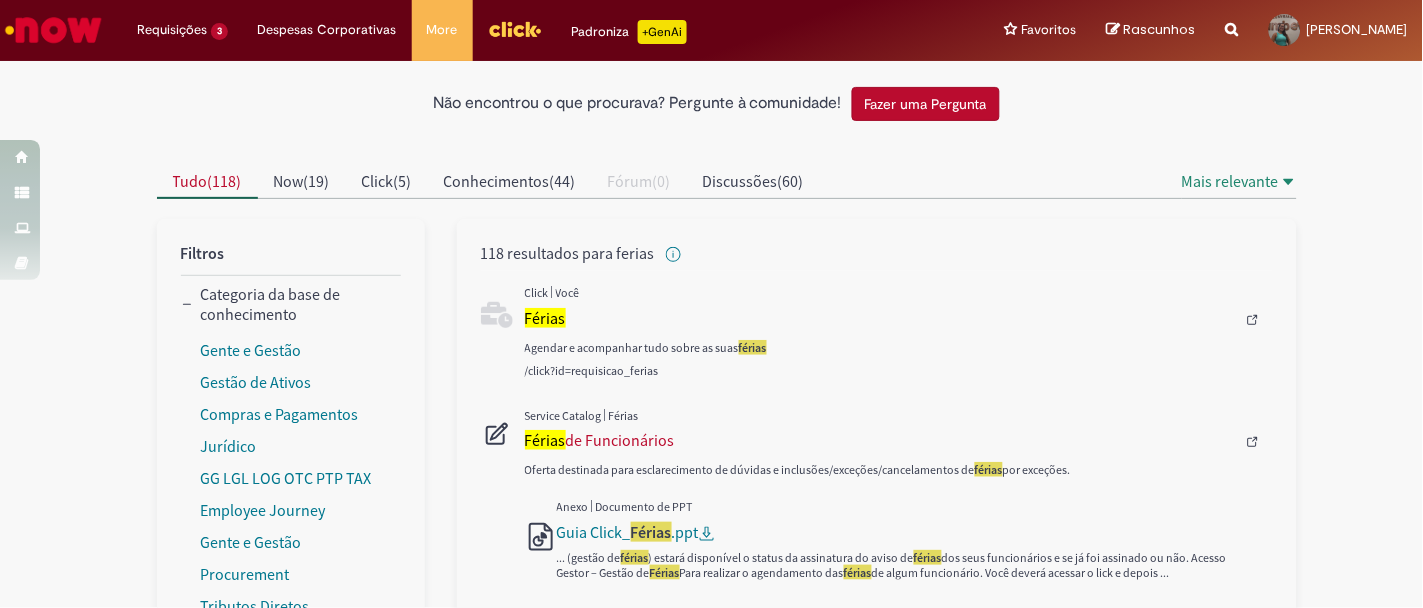 scroll, scrollTop: 0, scrollLeft: 0, axis: both 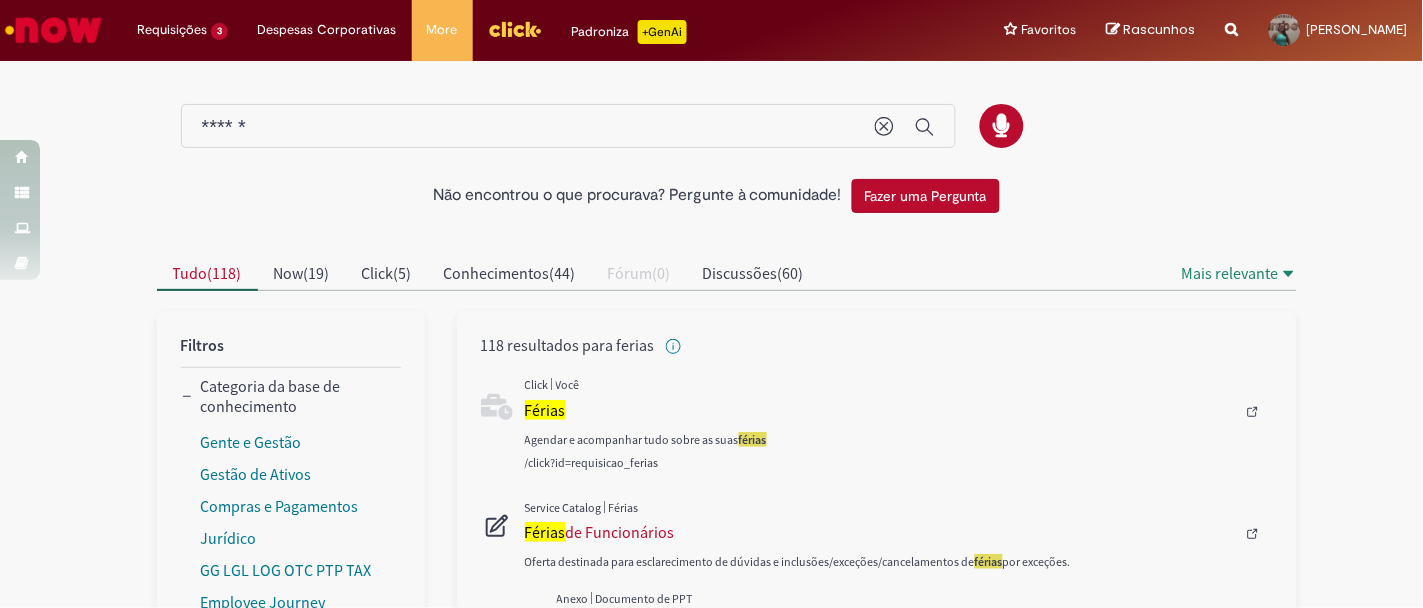 click on "******" at bounding box center (528, 127) 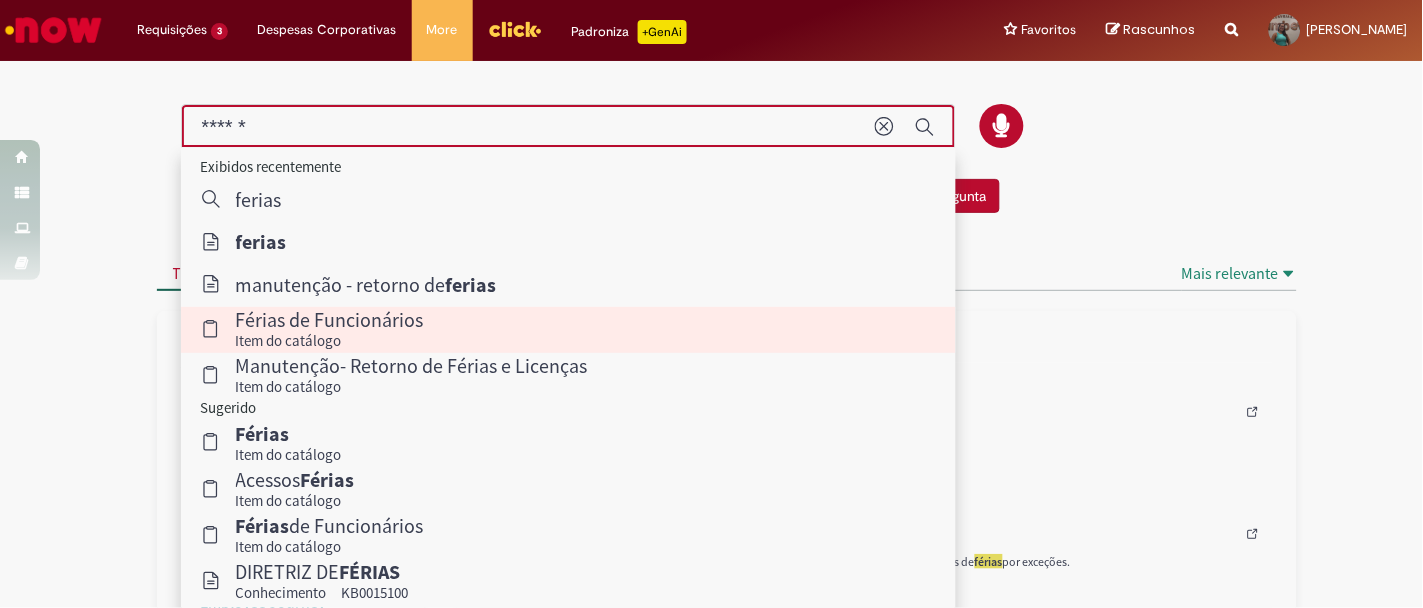 type 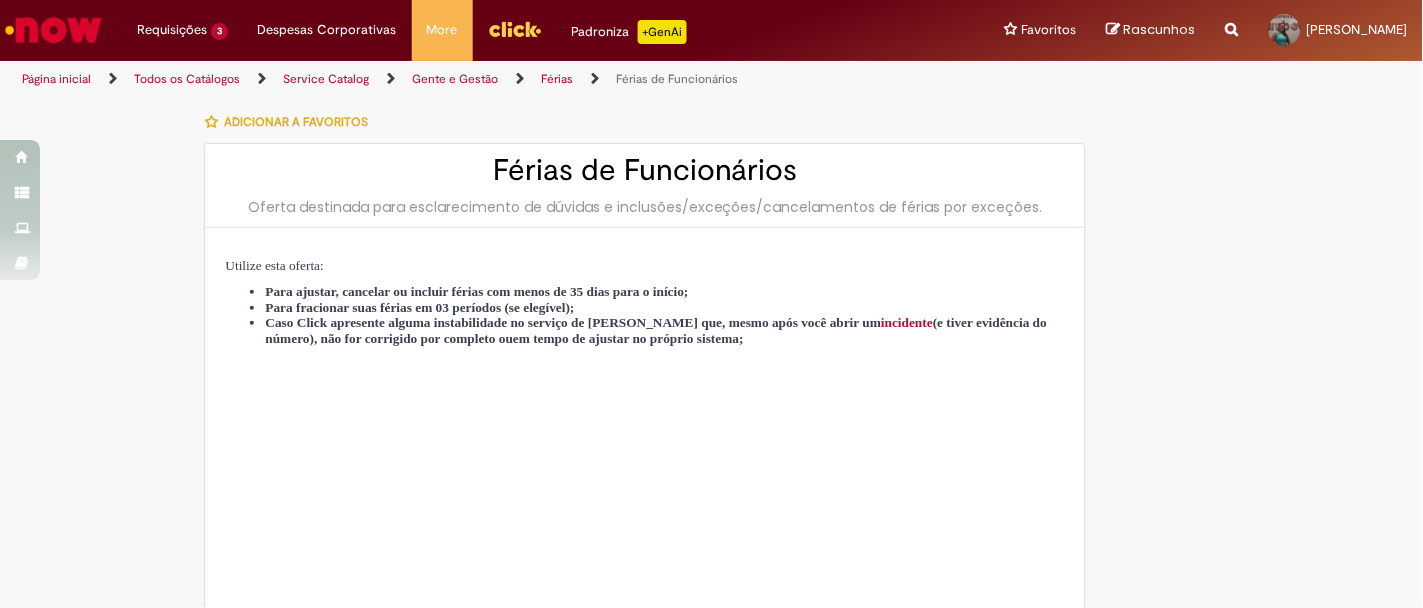 type on "********" 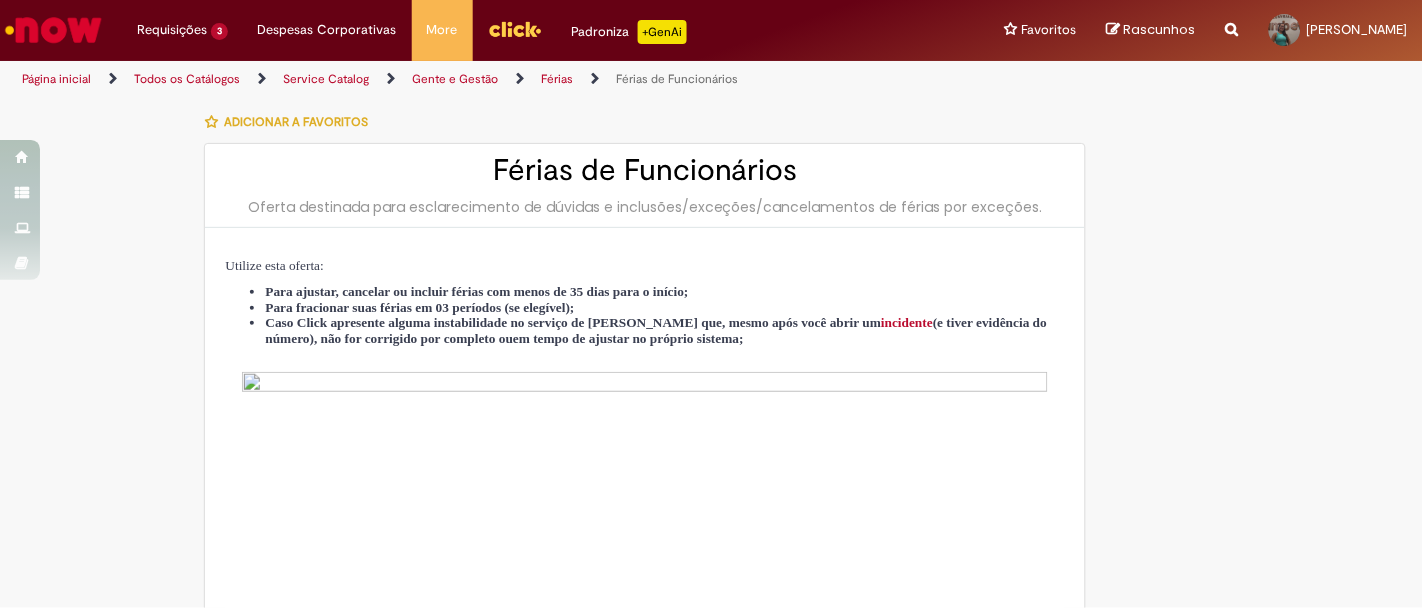 type on "**********" 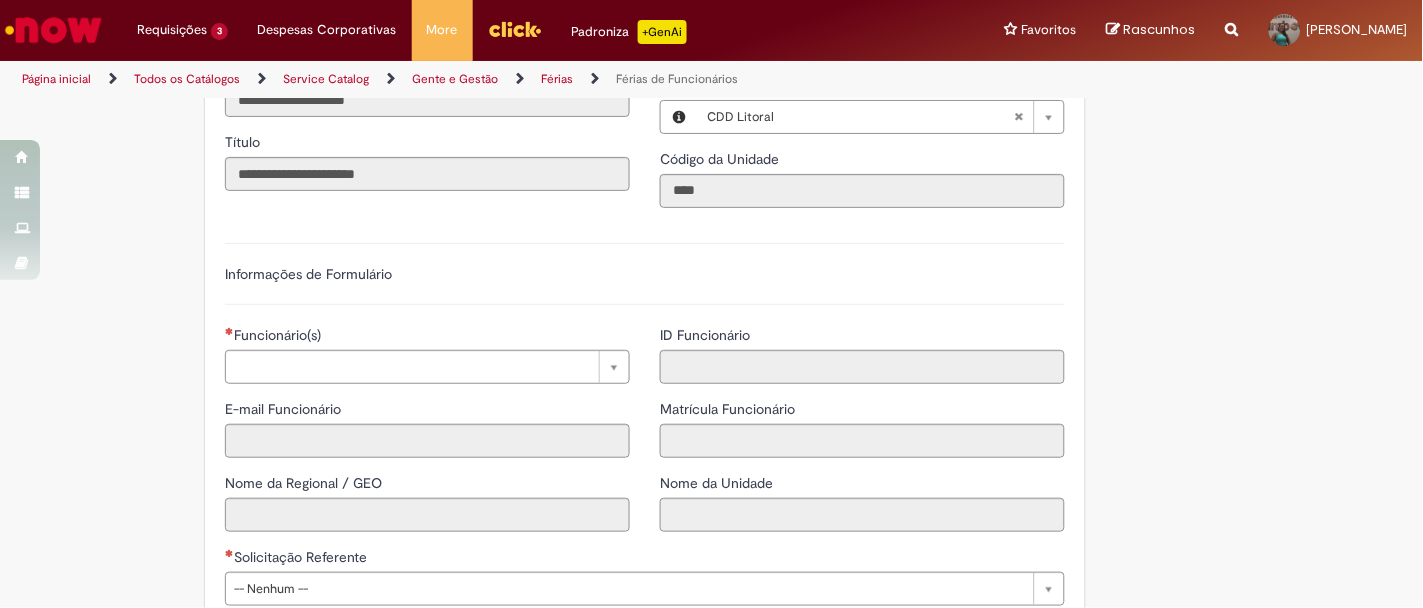scroll, scrollTop: 999, scrollLeft: 0, axis: vertical 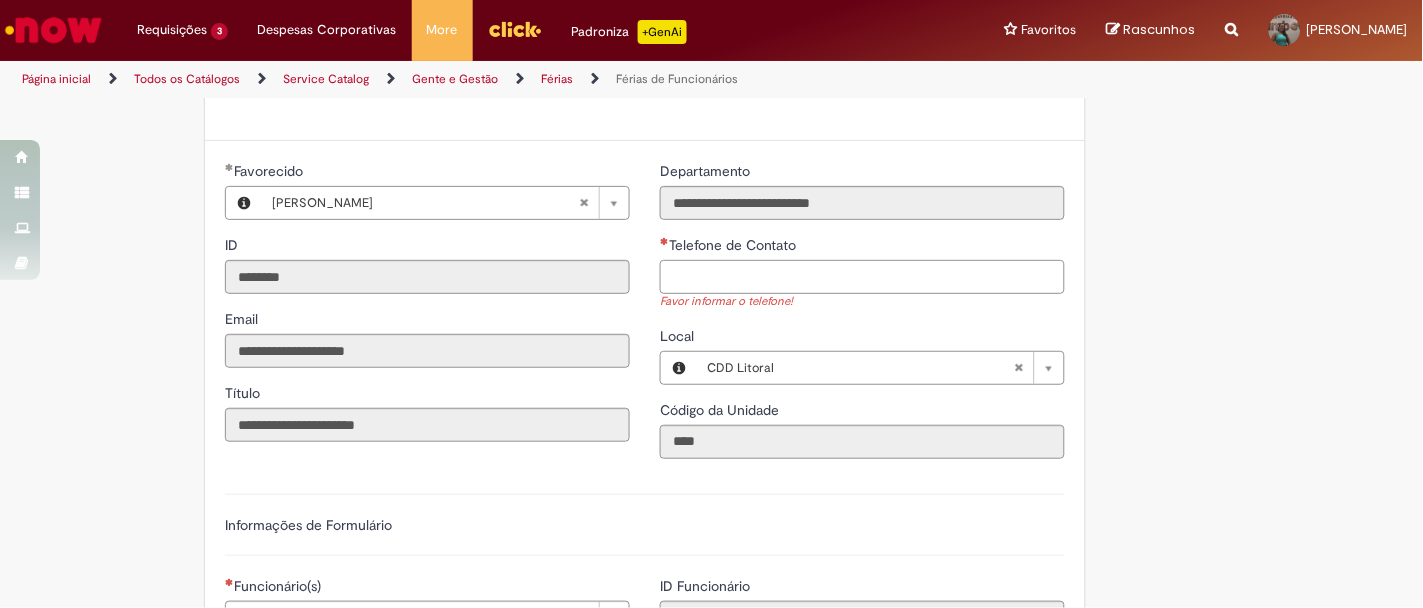 click on "Telefone de Contato" at bounding box center (862, 277) 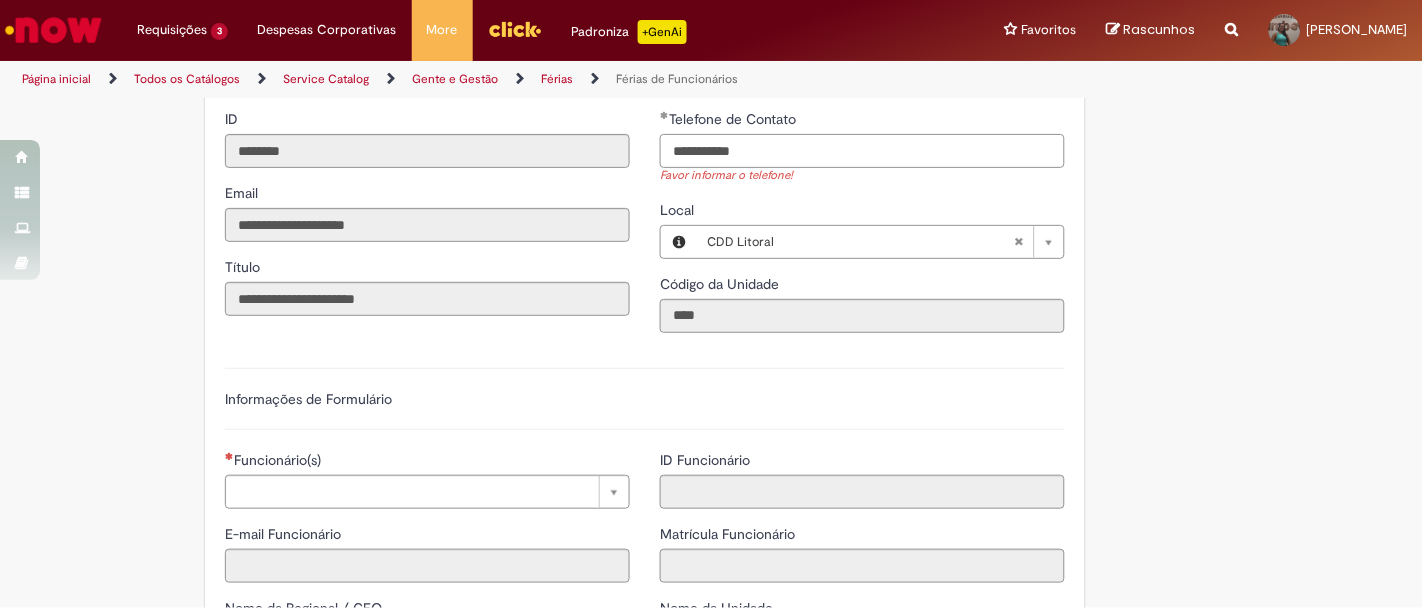 scroll, scrollTop: 1375, scrollLeft: 0, axis: vertical 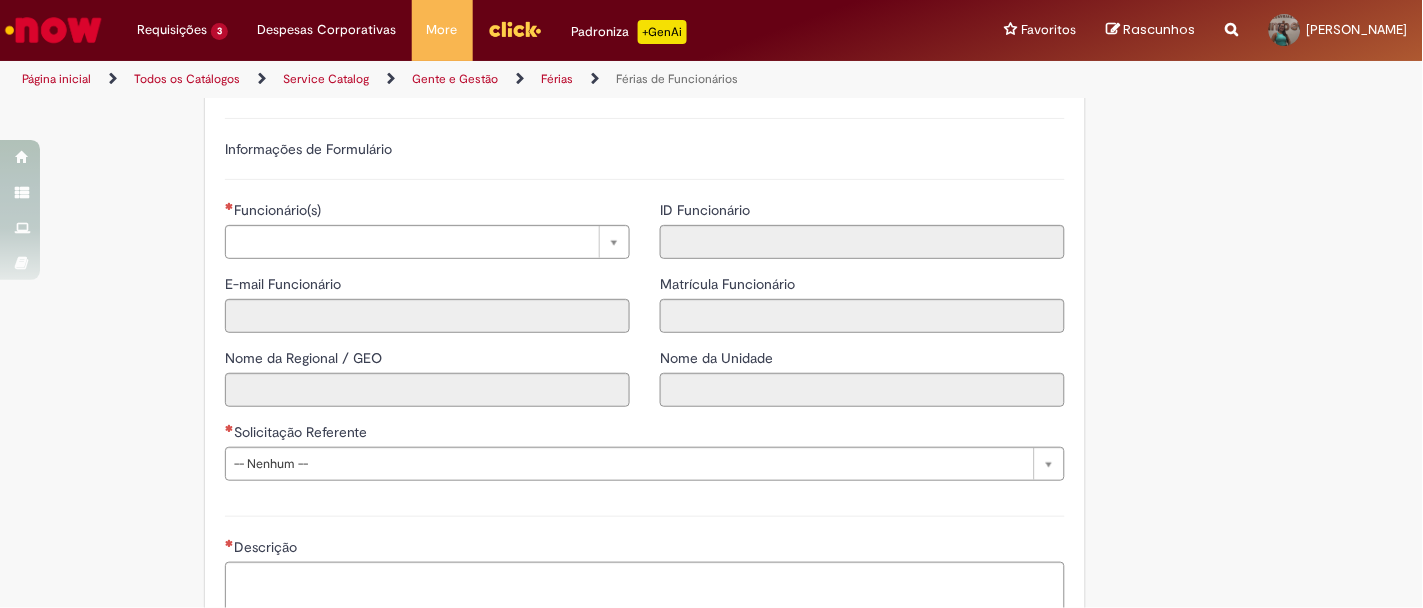 type on "**********" 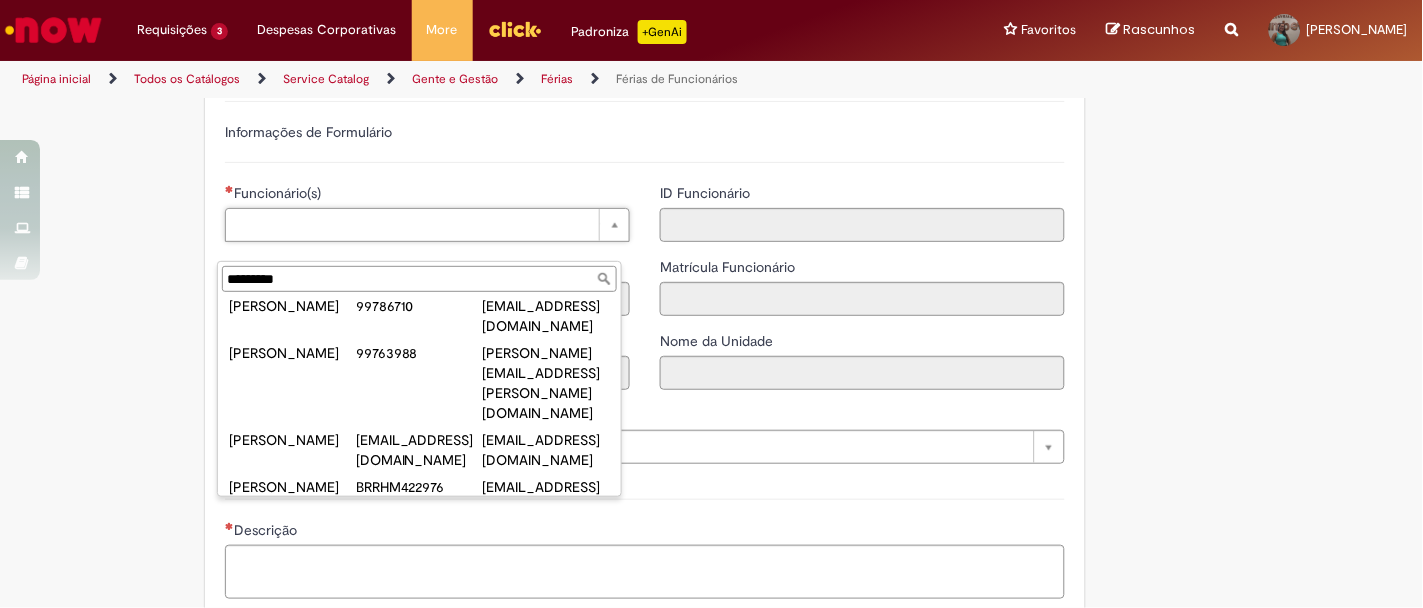 scroll, scrollTop: 3910, scrollLeft: 0, axis: vertical 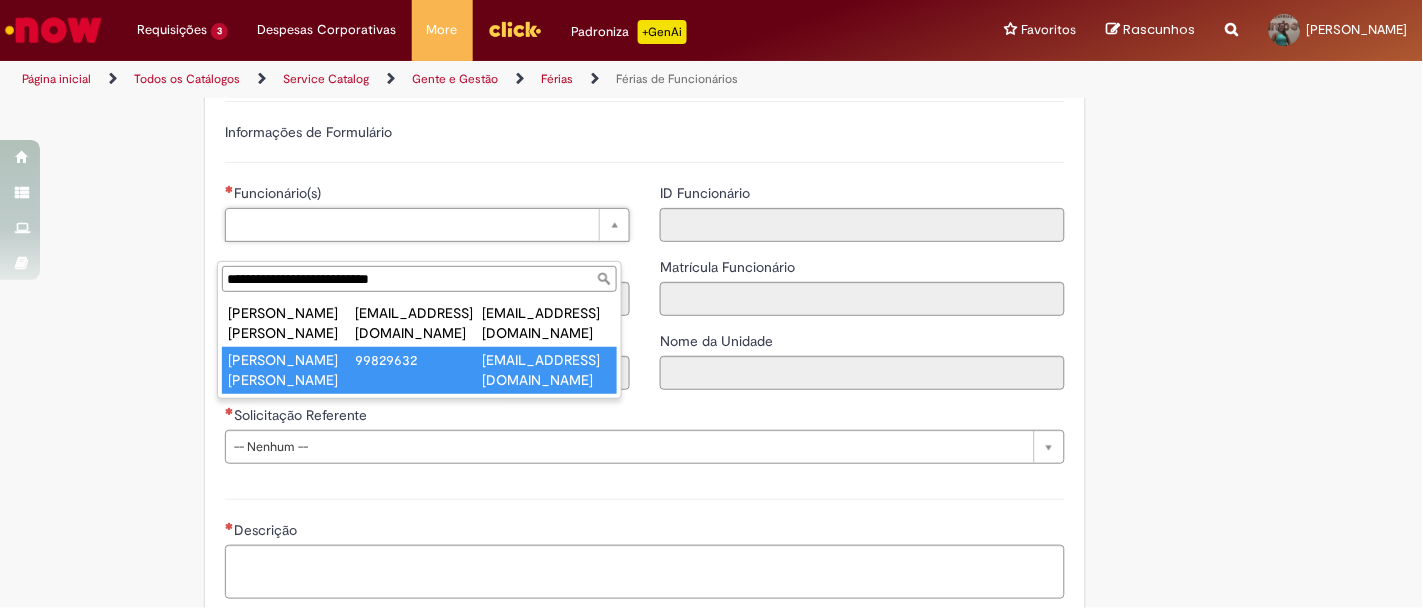 type on "**********" 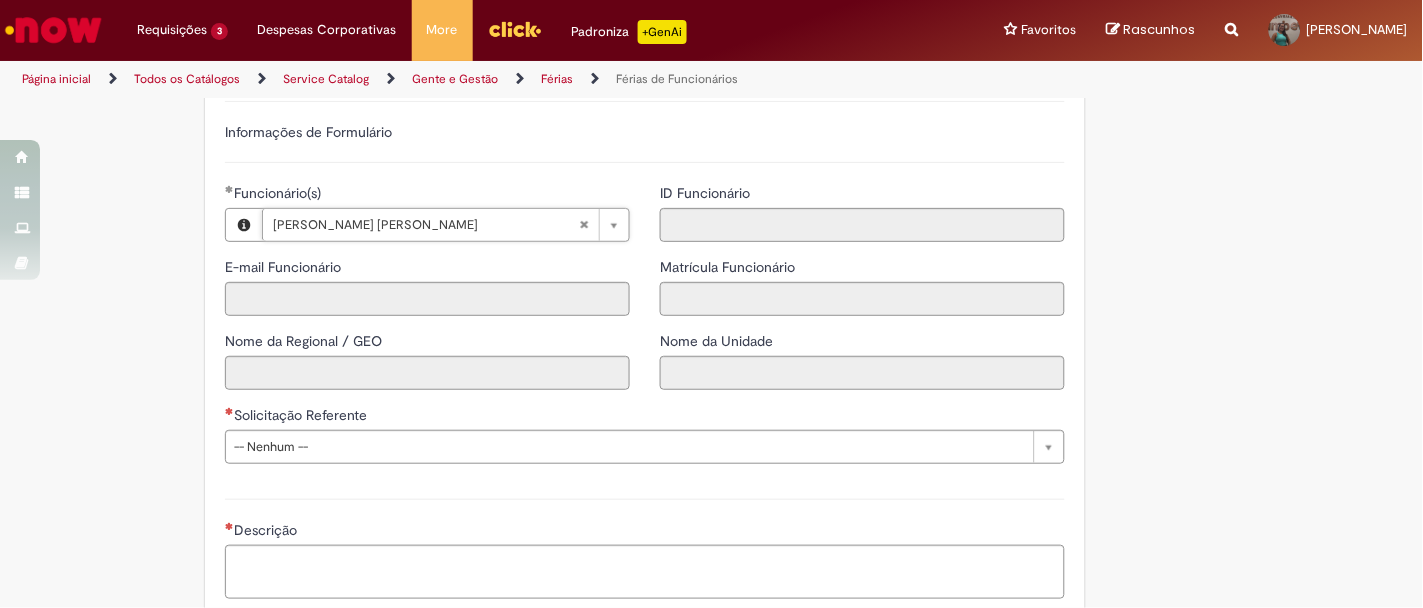 type on "**********" 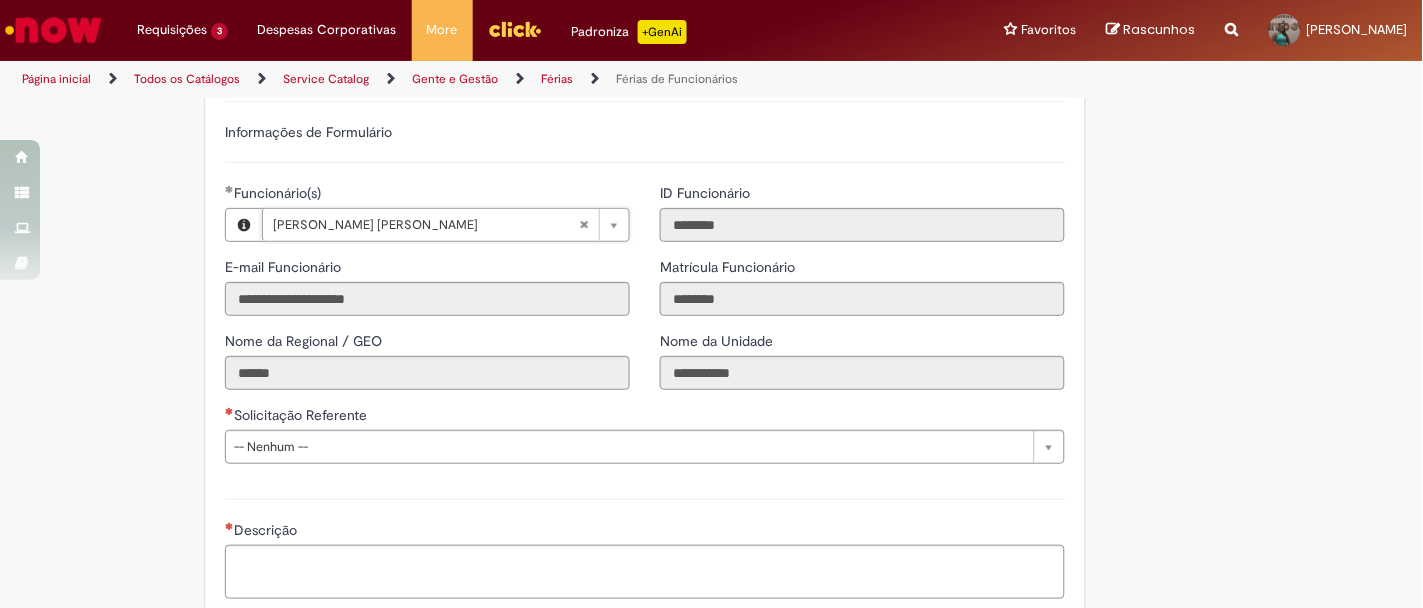scroll, scrollTop: 1500, scrollLeft: 0, axis: vertical 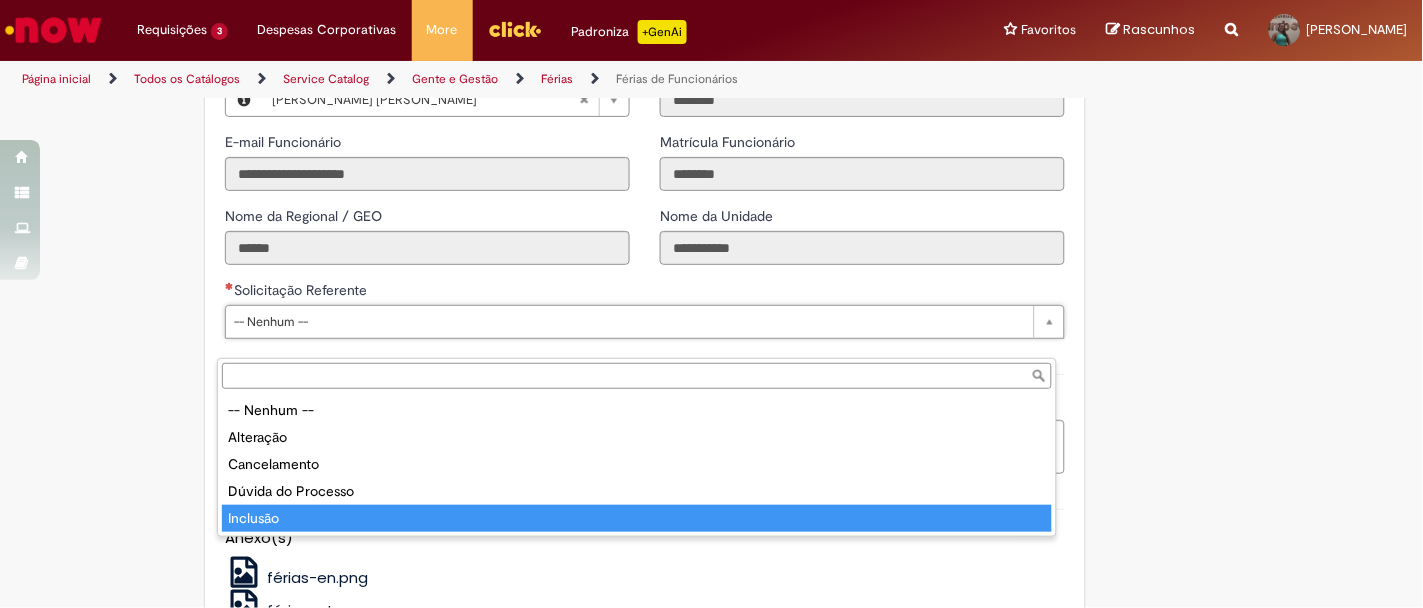 type on "********" 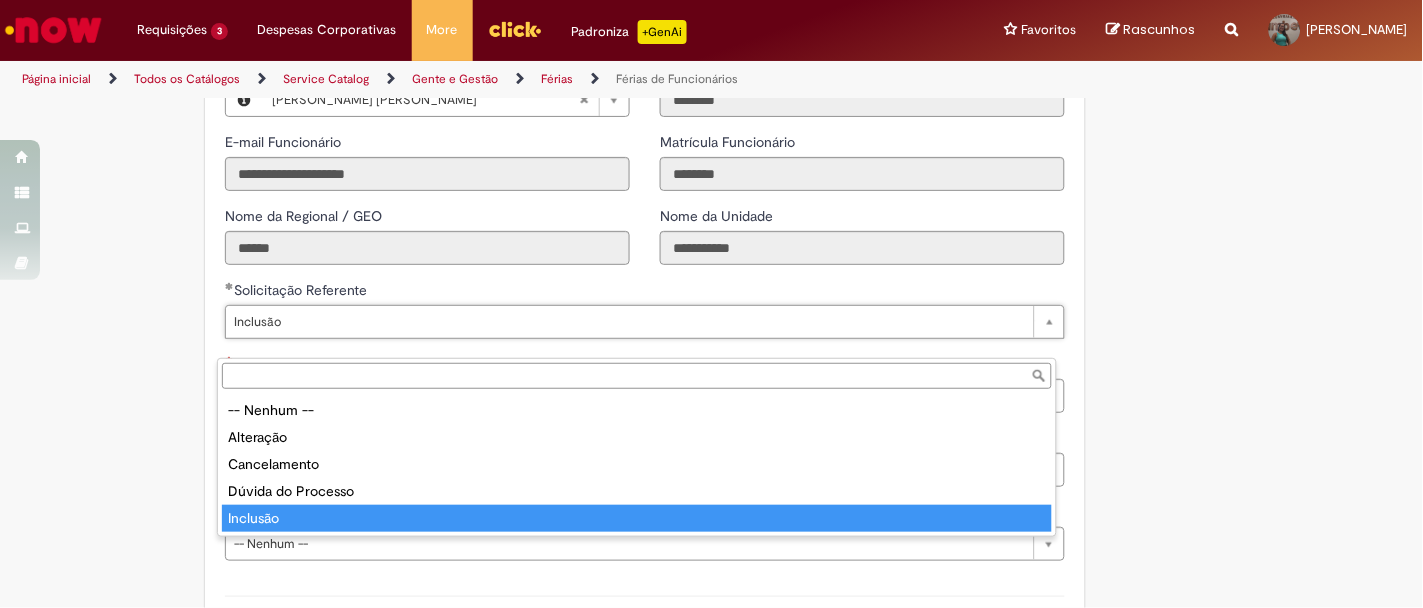 type on "********" 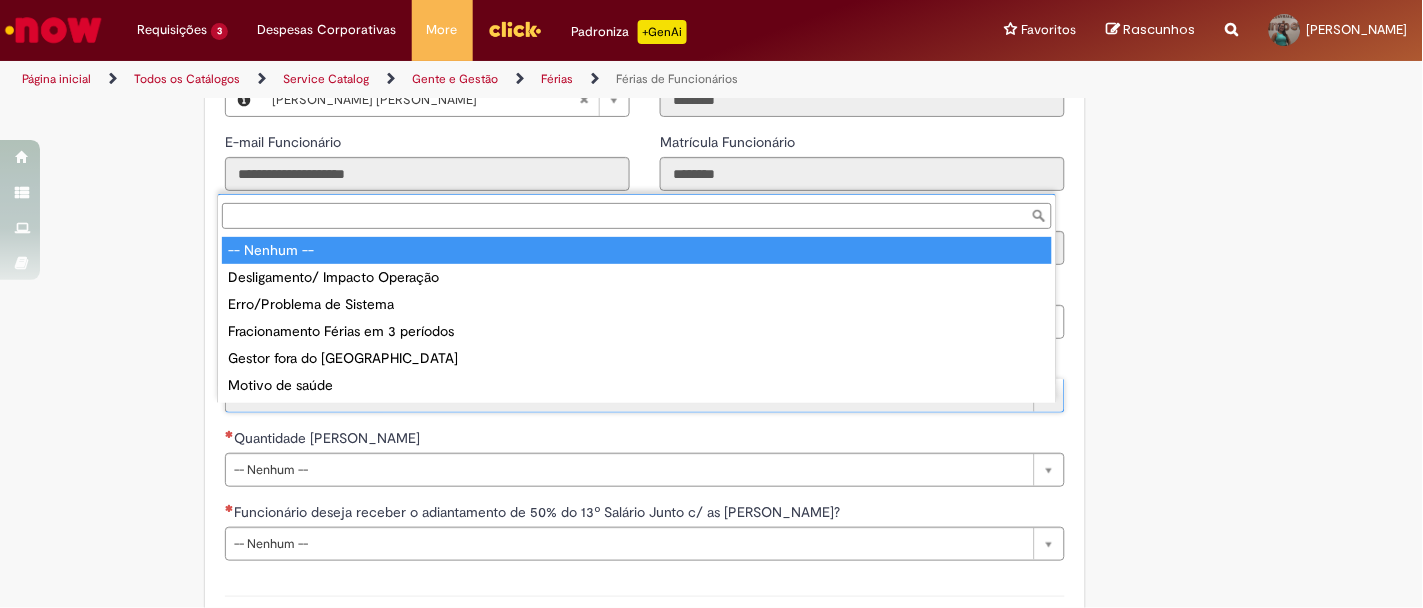 scroll, scrollTop: 0, scrollLeft: 0, axis: both 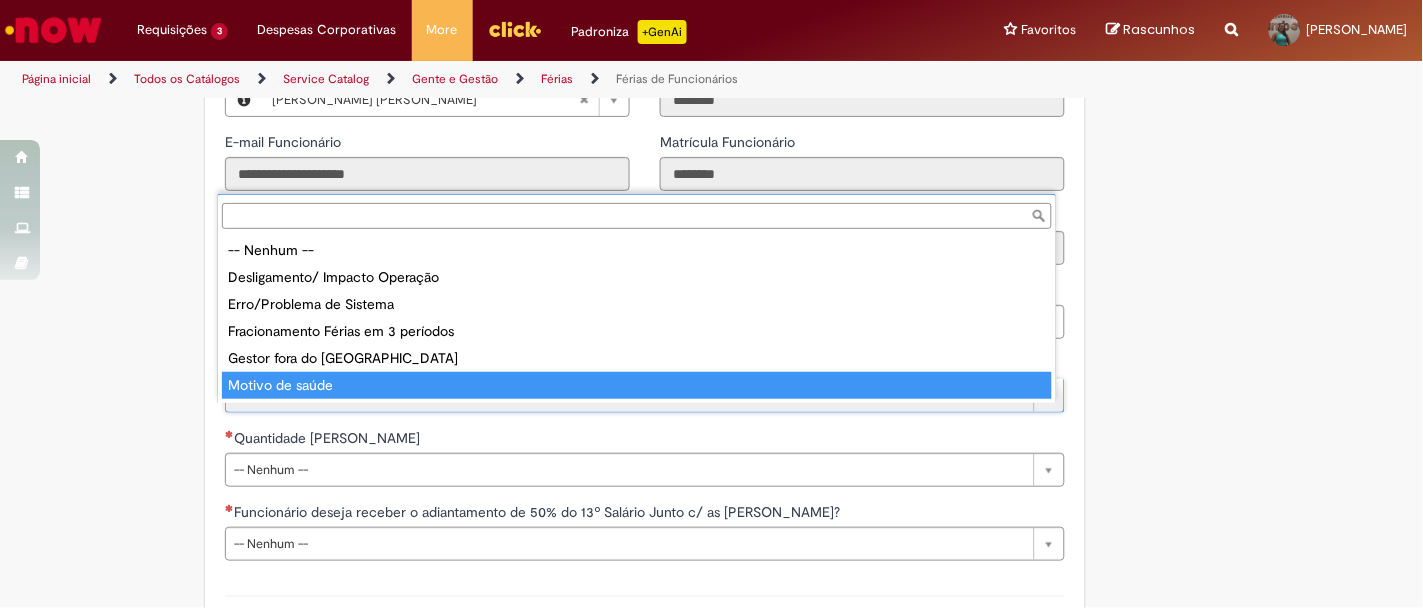type on "**********" 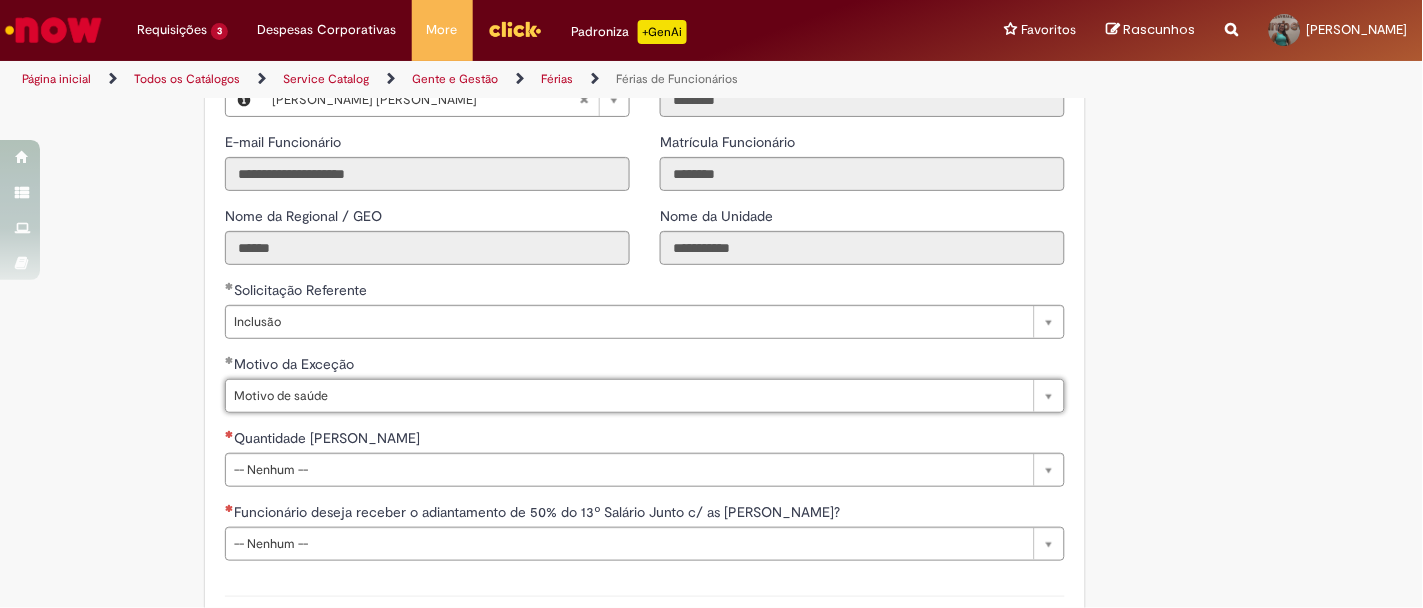 scroll, scrollTop: 1624, scrollLeft: 0, axis: vertical 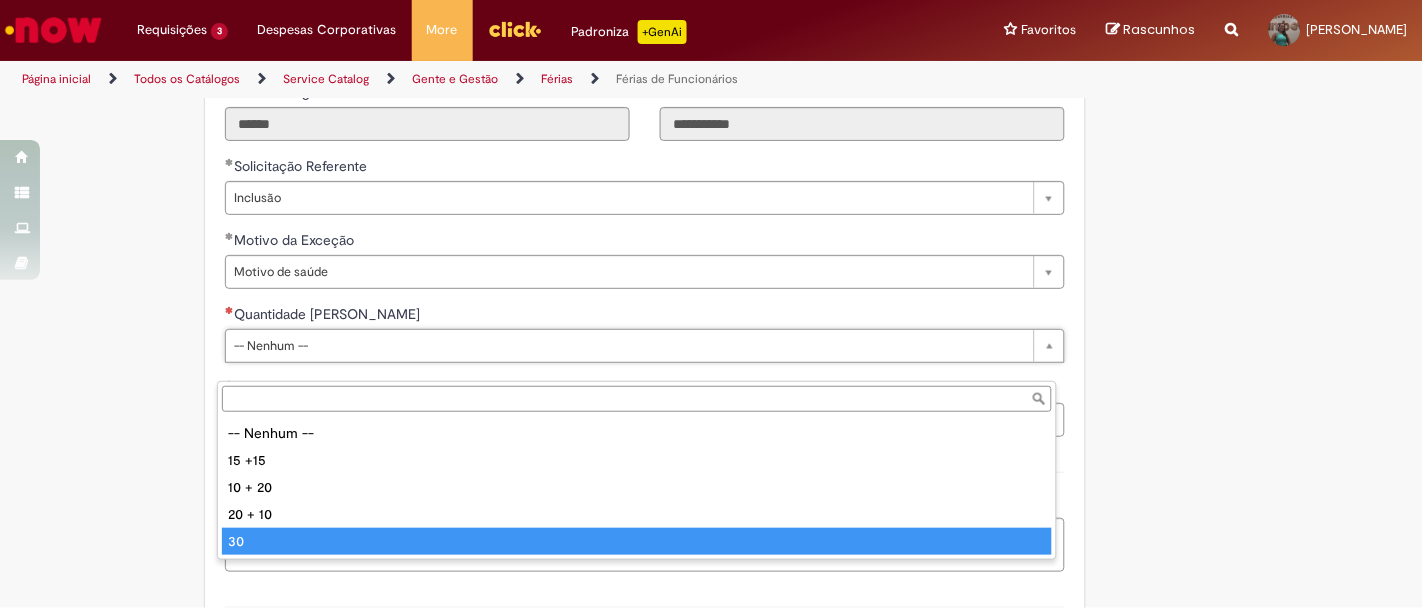 type on "**" 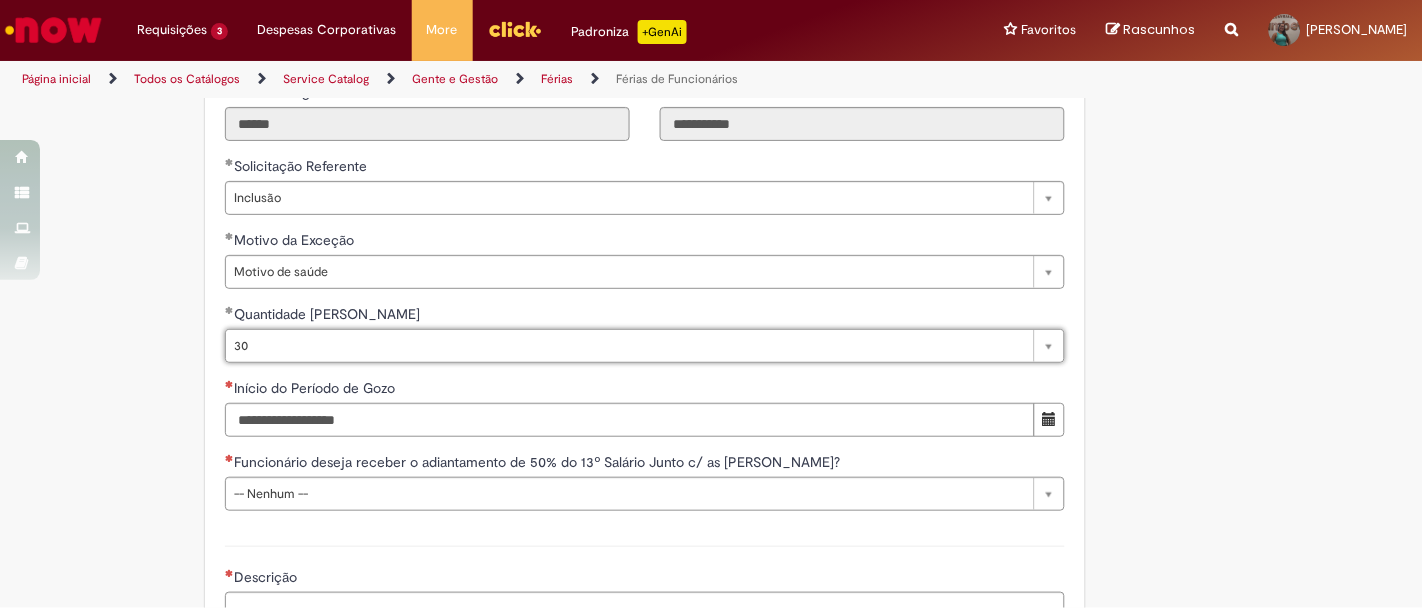 scroll, scrollTop: 1874, scrollLeft: 0, axis: vertical 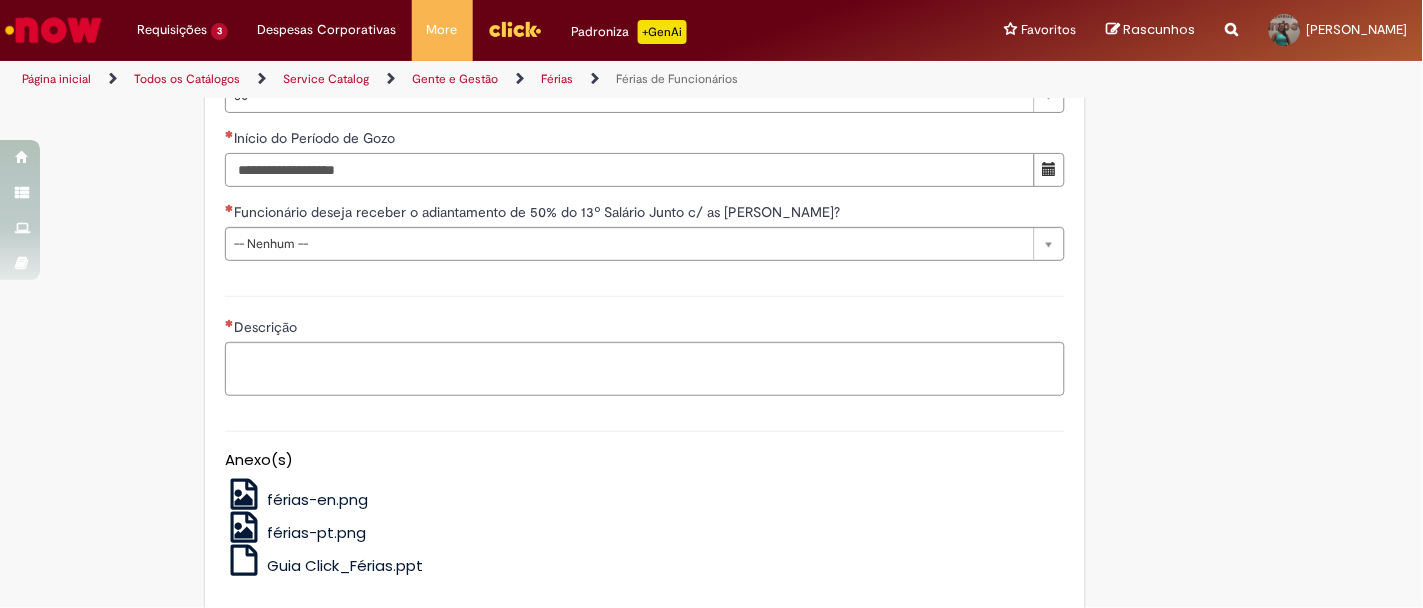 click on "Início do Período de Gozo" at bounding box center [630, 170] 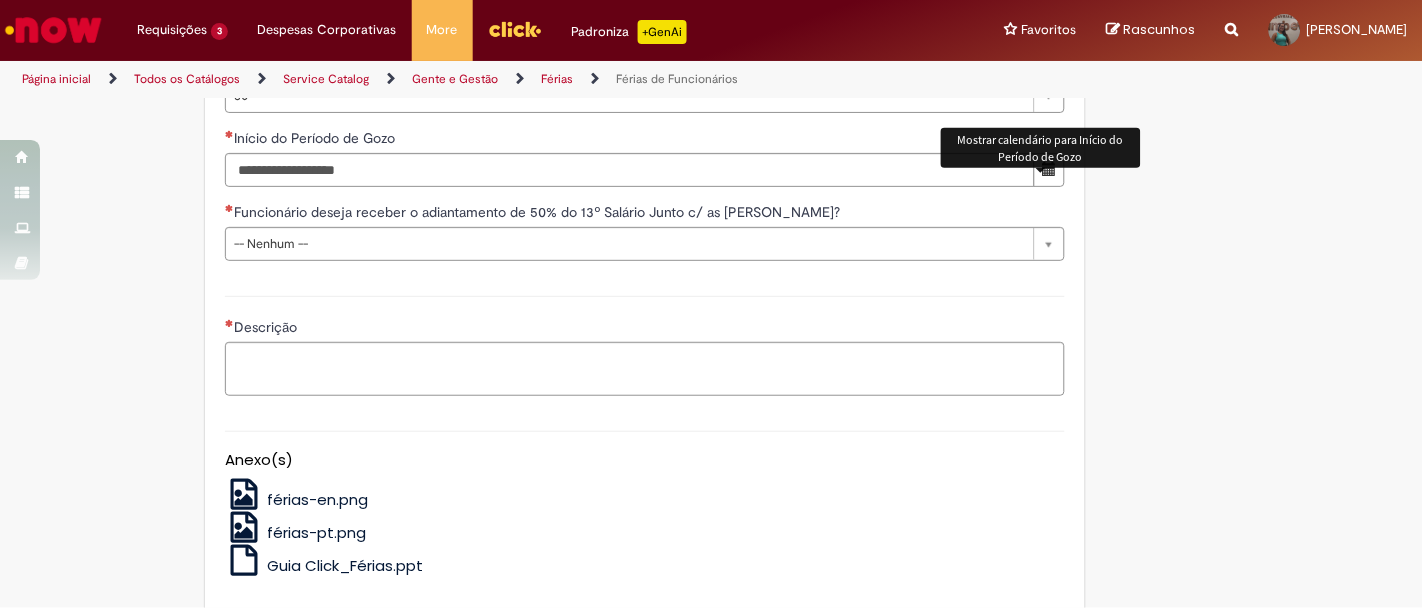 click at bounding box center (1050, 169) 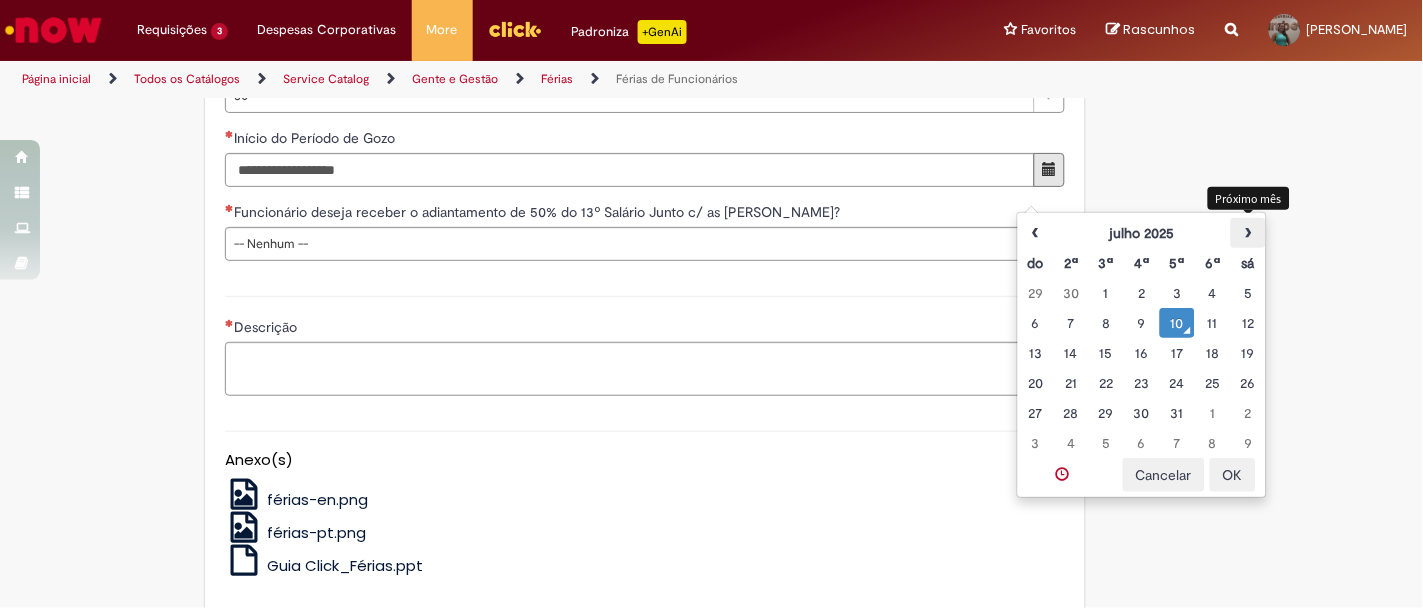 click on "›" at bounding box center [1248, 233] 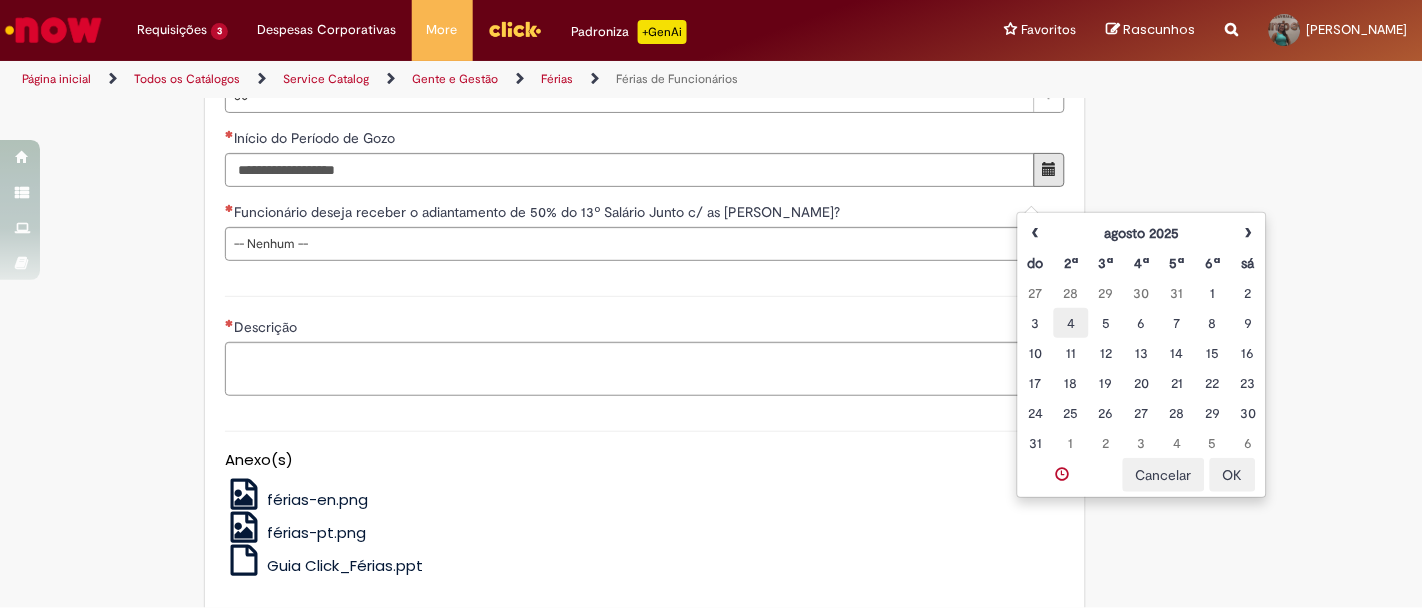 click on "4" at bounding box center [1071, 323] 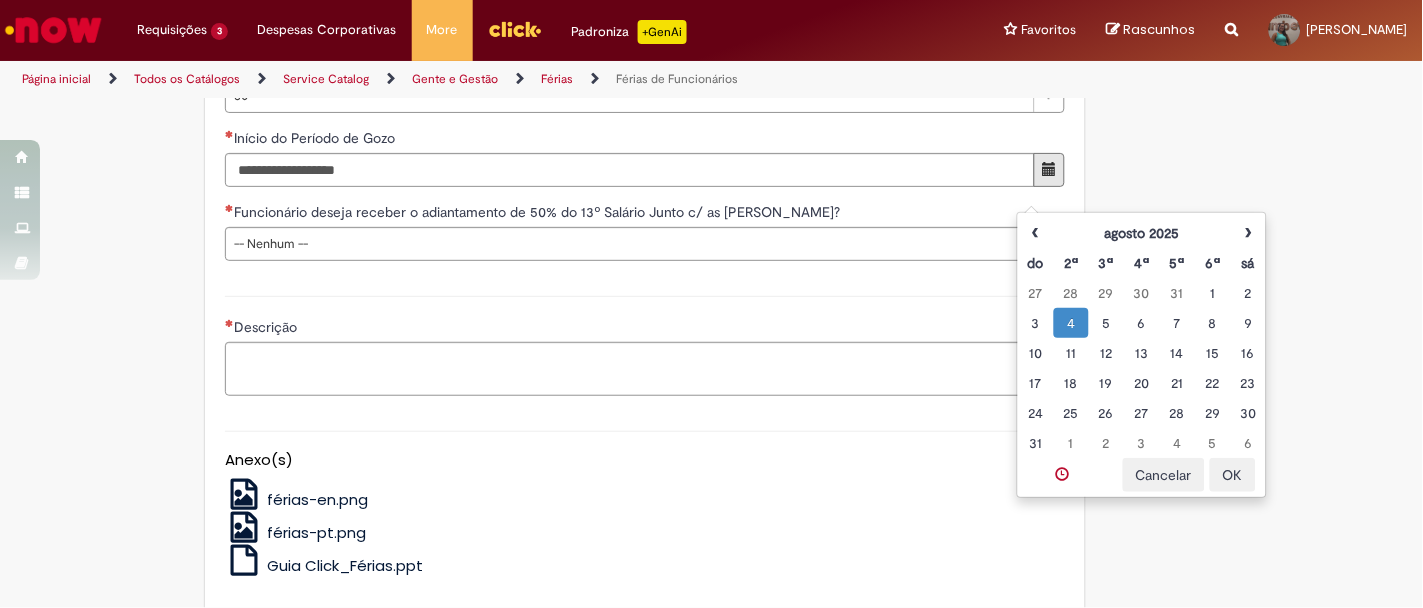 type on "**********" 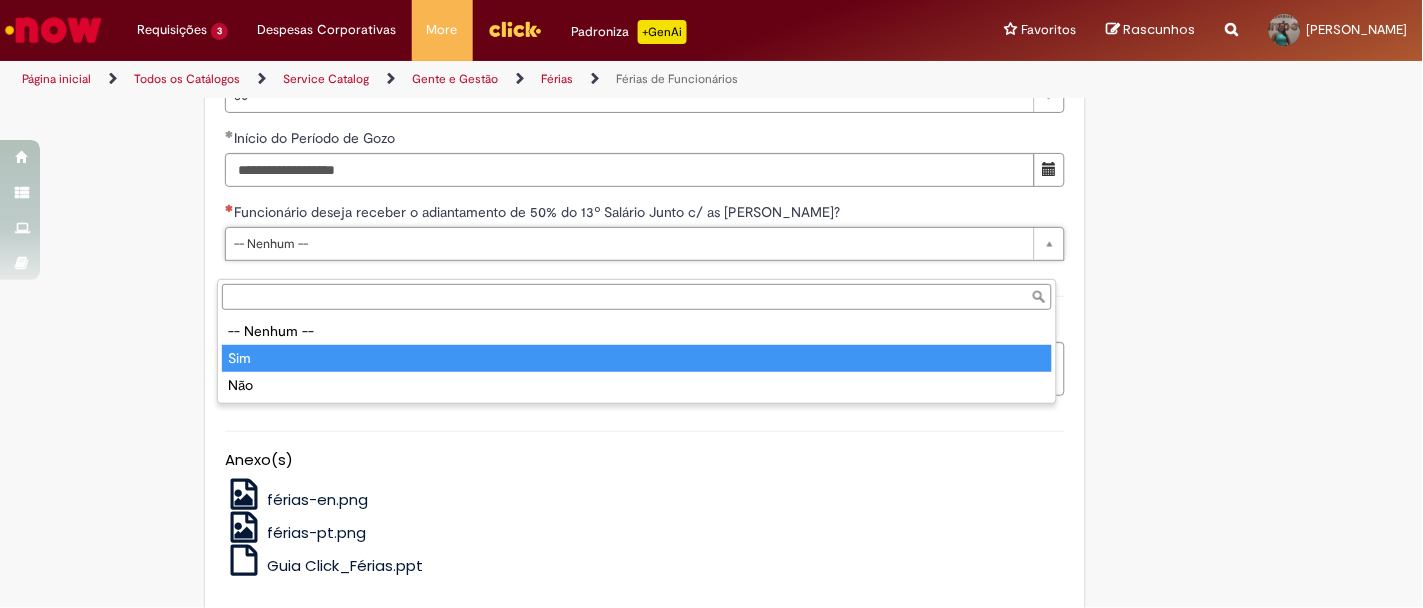type on "***" 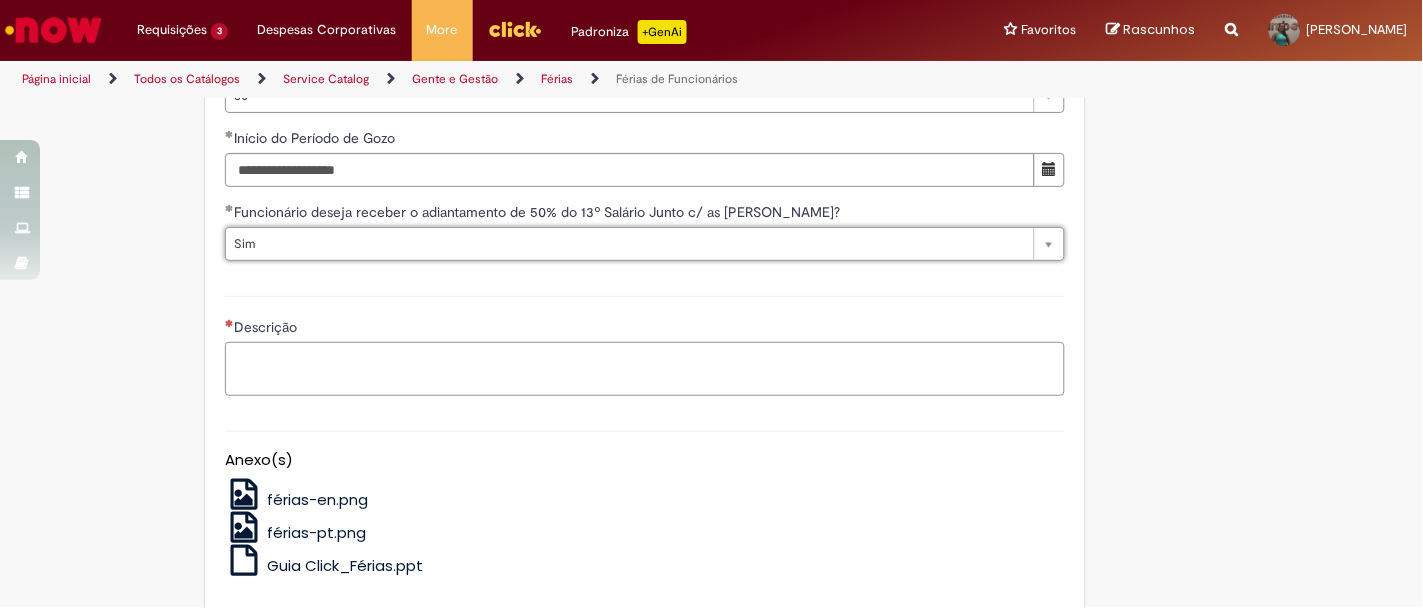 click on "Descrição" at bounding box center (645, 369) 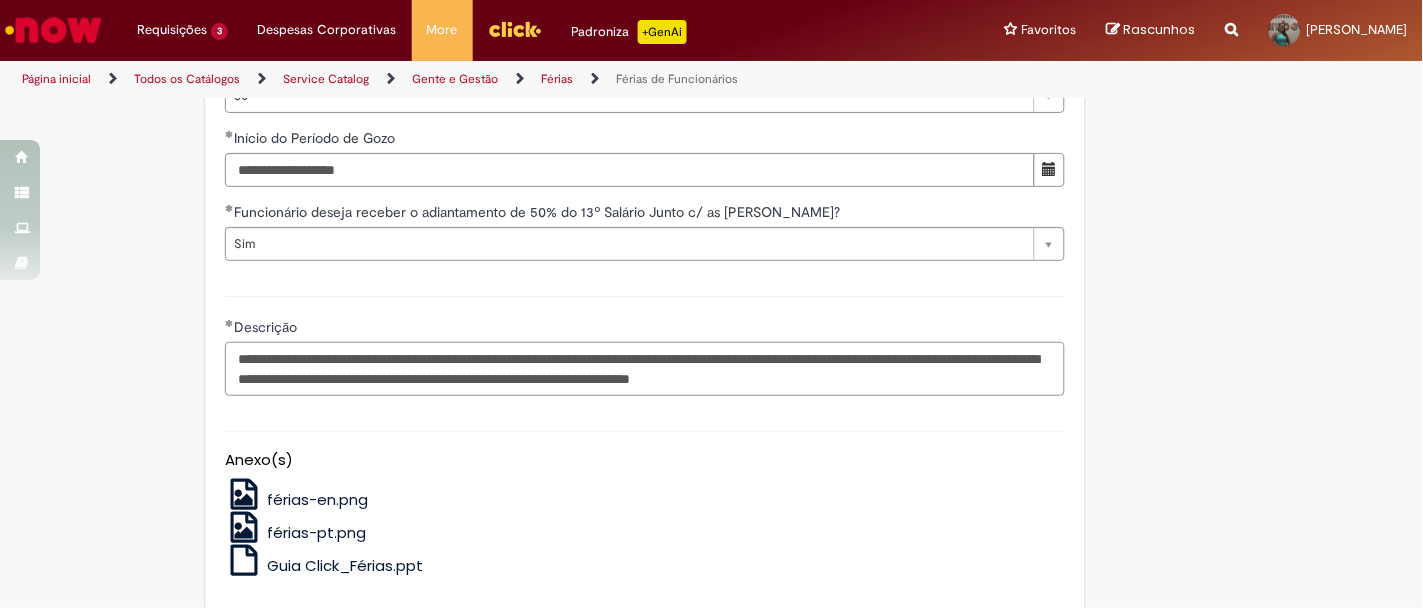 click on "**********" at bounding box center [645, 369] 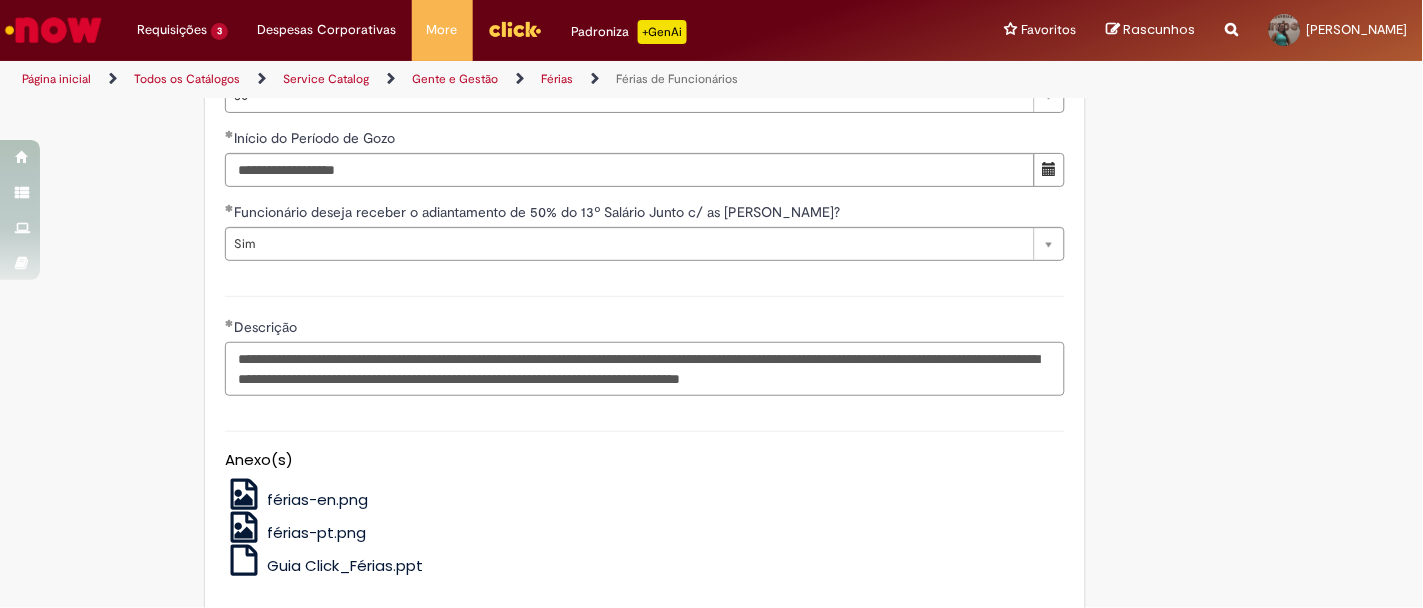 scroll, scrollTop: 2084, scrollLeft: 0, axis: vertical 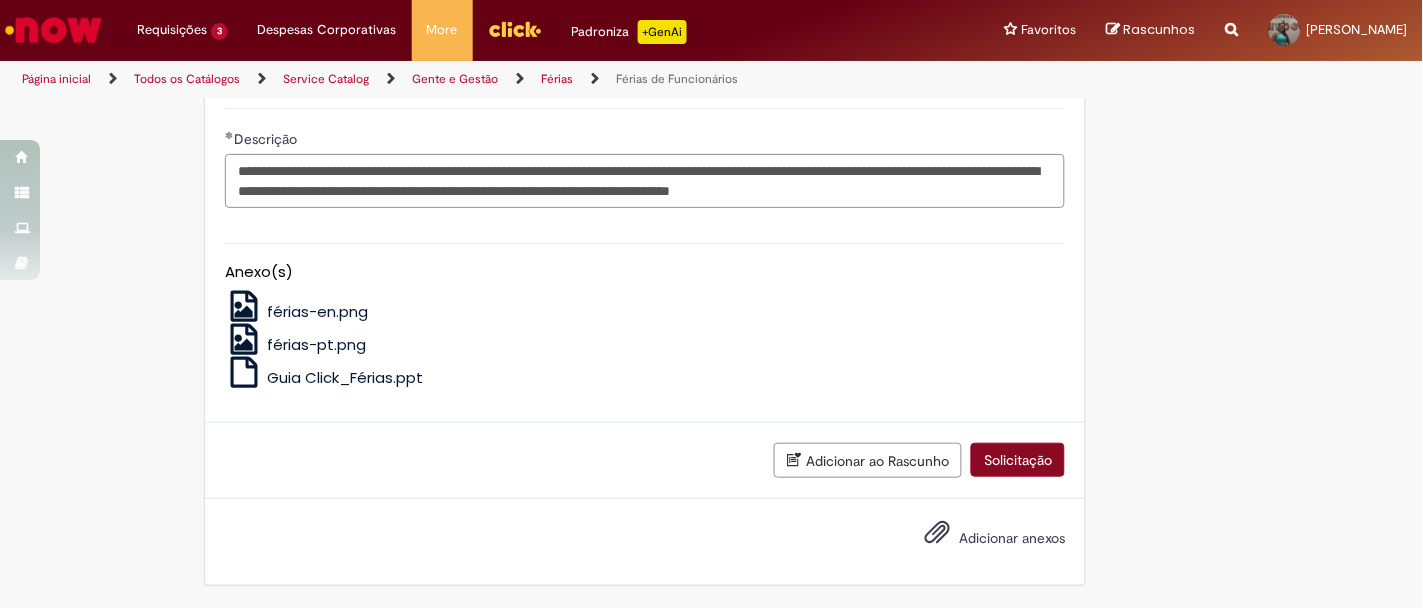type on "**********" 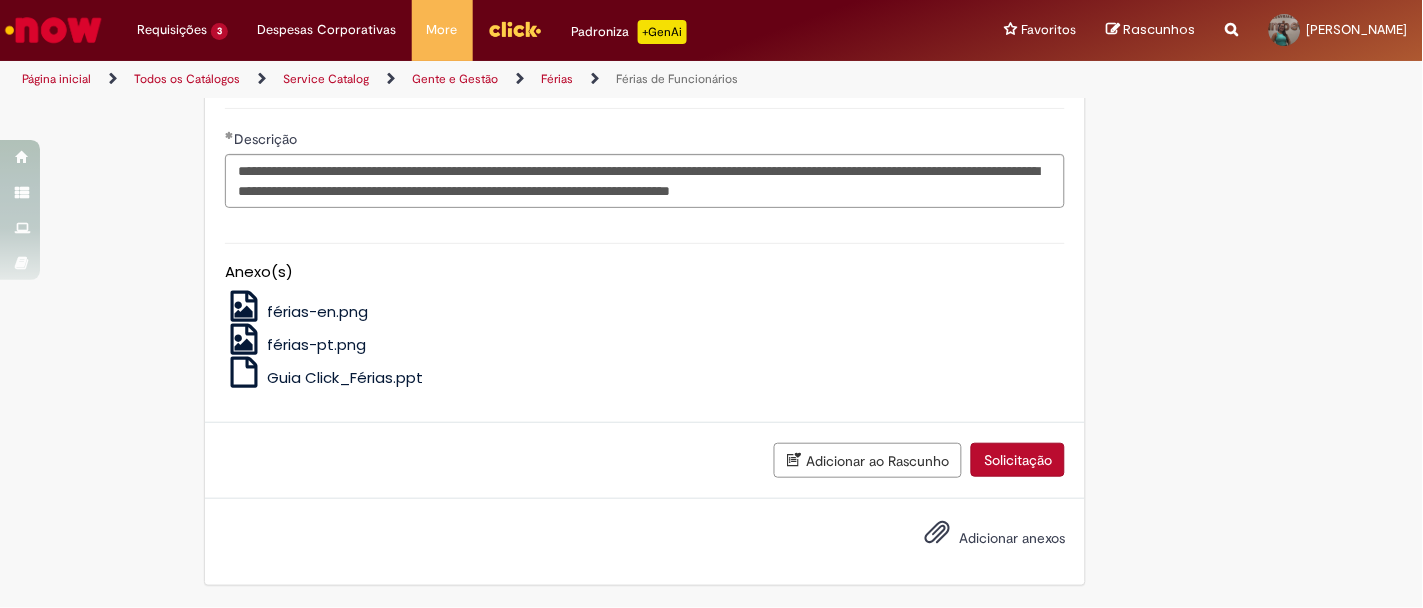 click on "Solicitação" at bounding box center (1018, 460) 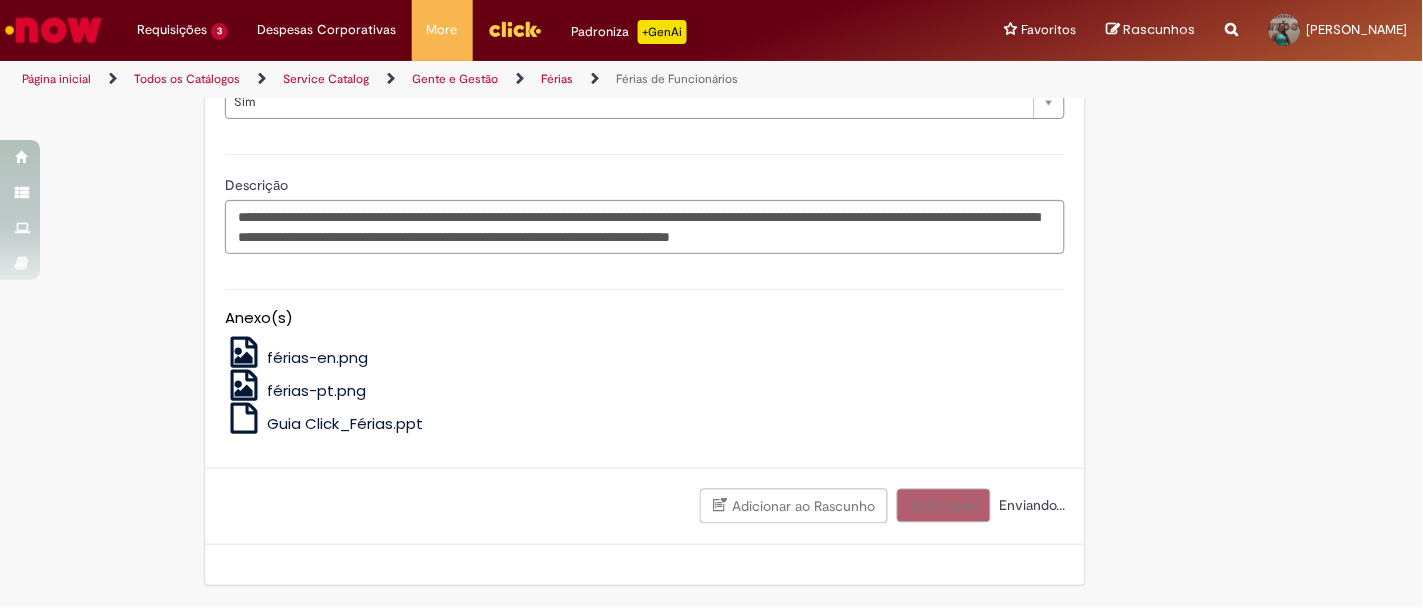 scroll, scrollTop: 2038, scrollLeft: 0, axis: vertical 